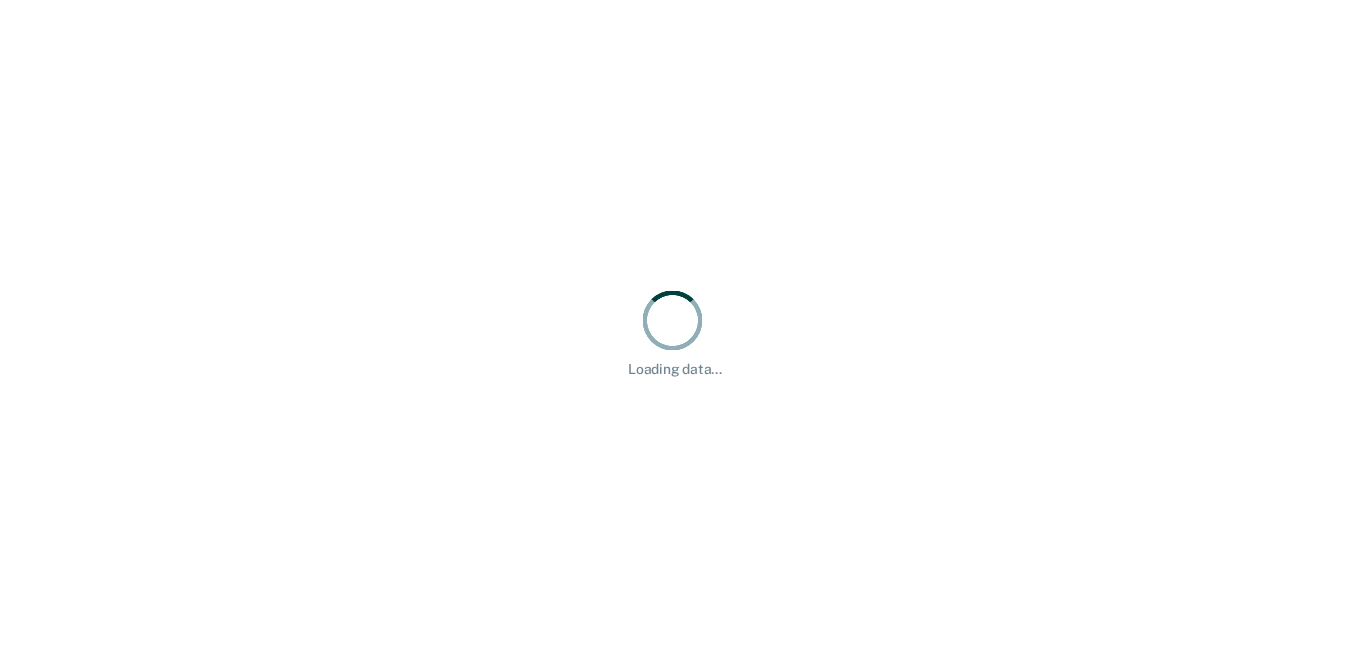 scroll, scrollTop: 0, scrollLeft: 0, axis: both 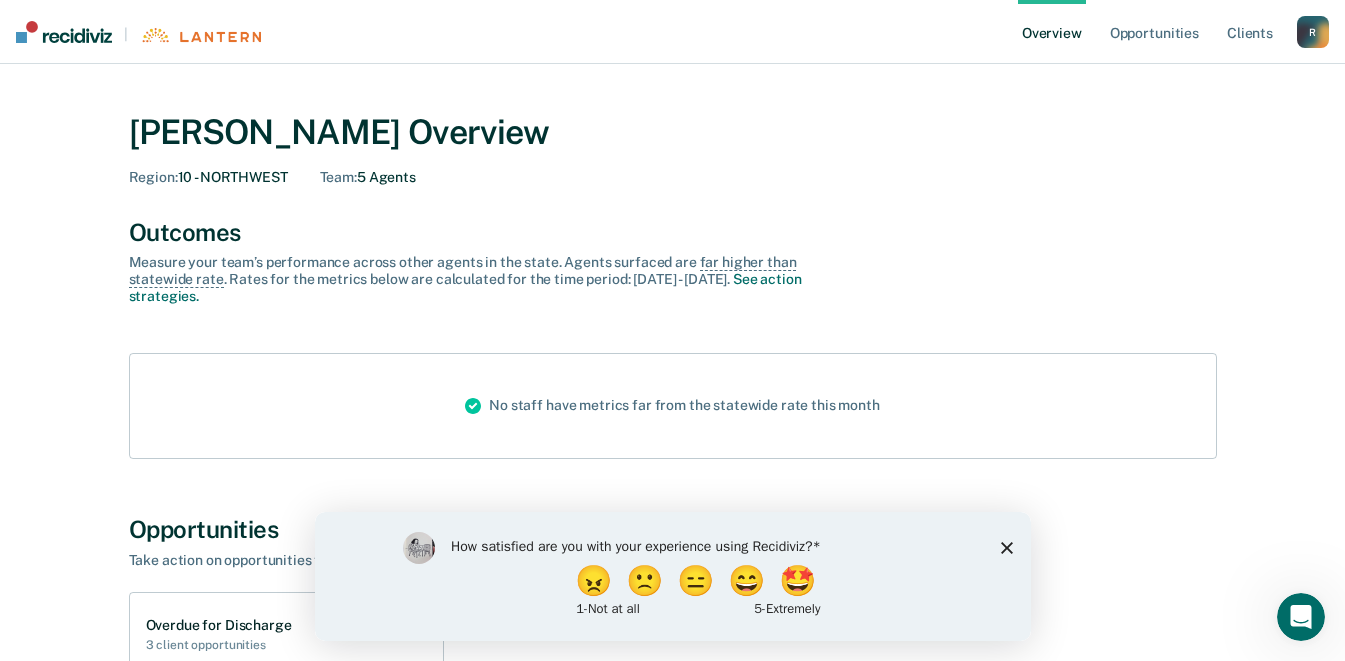 click 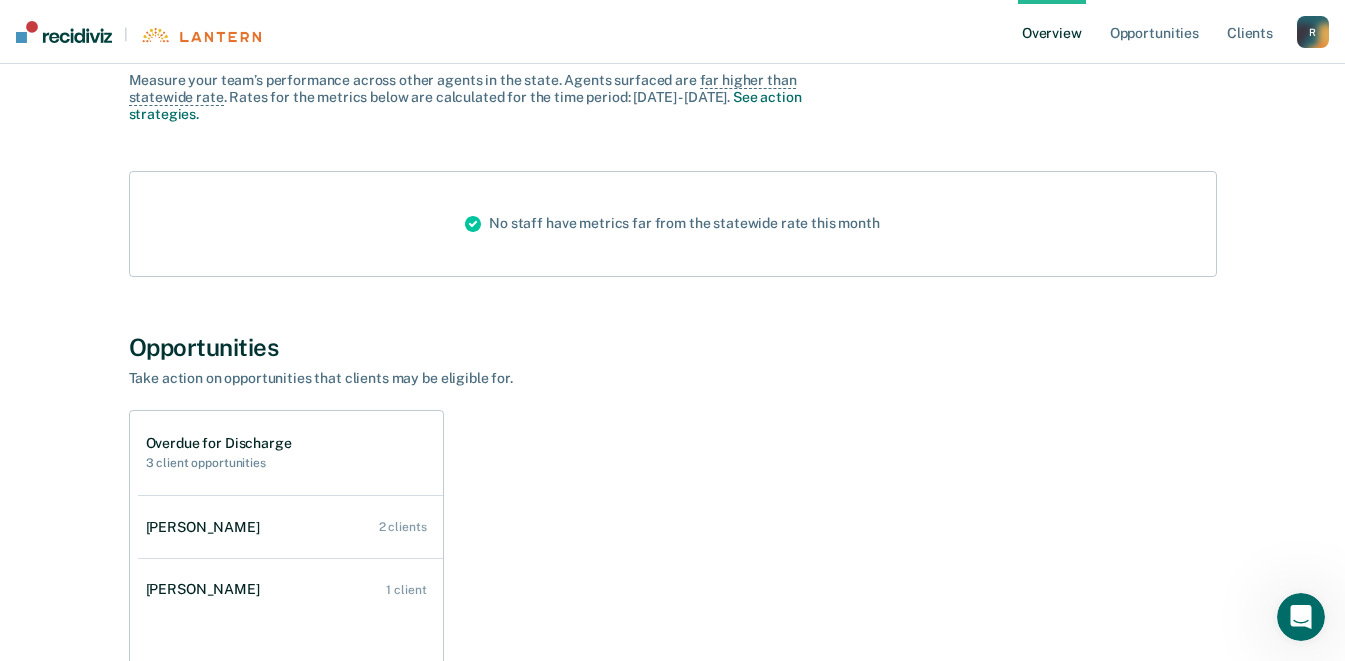 scroll, scrollTop: 200, scrollLeft: 0, axis: vertical 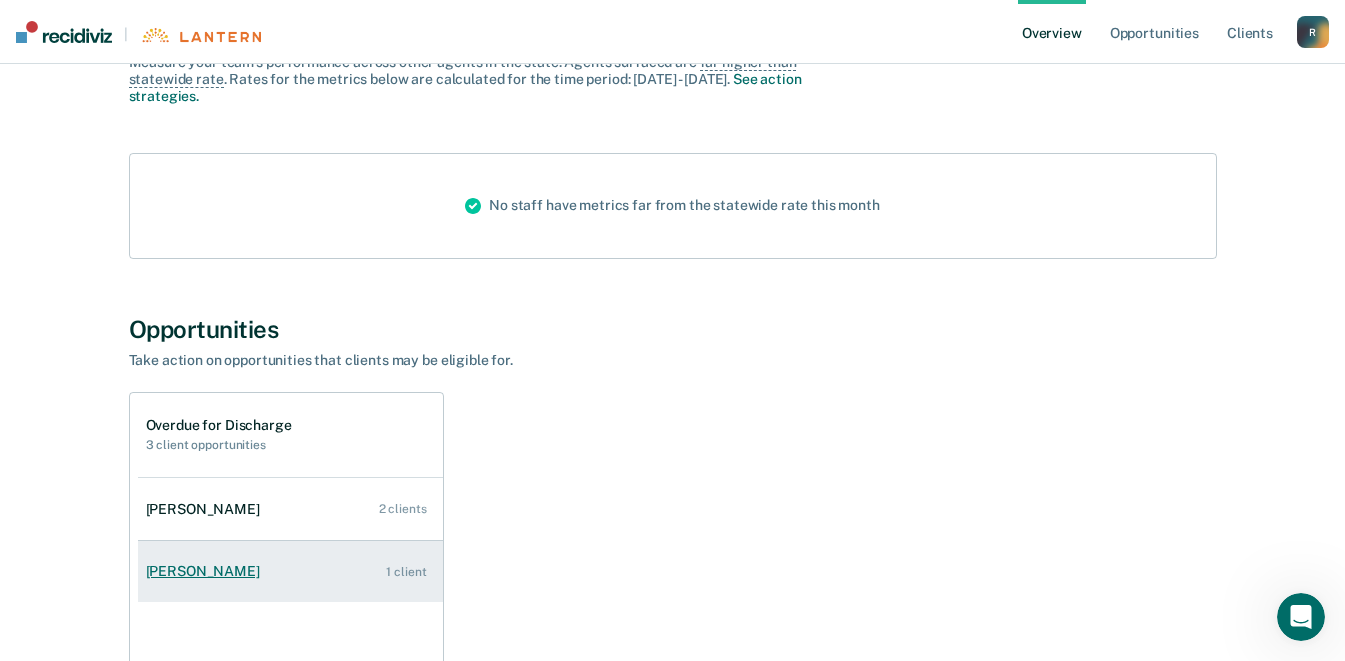 click on "1 client" at bounding box center (406, 572) 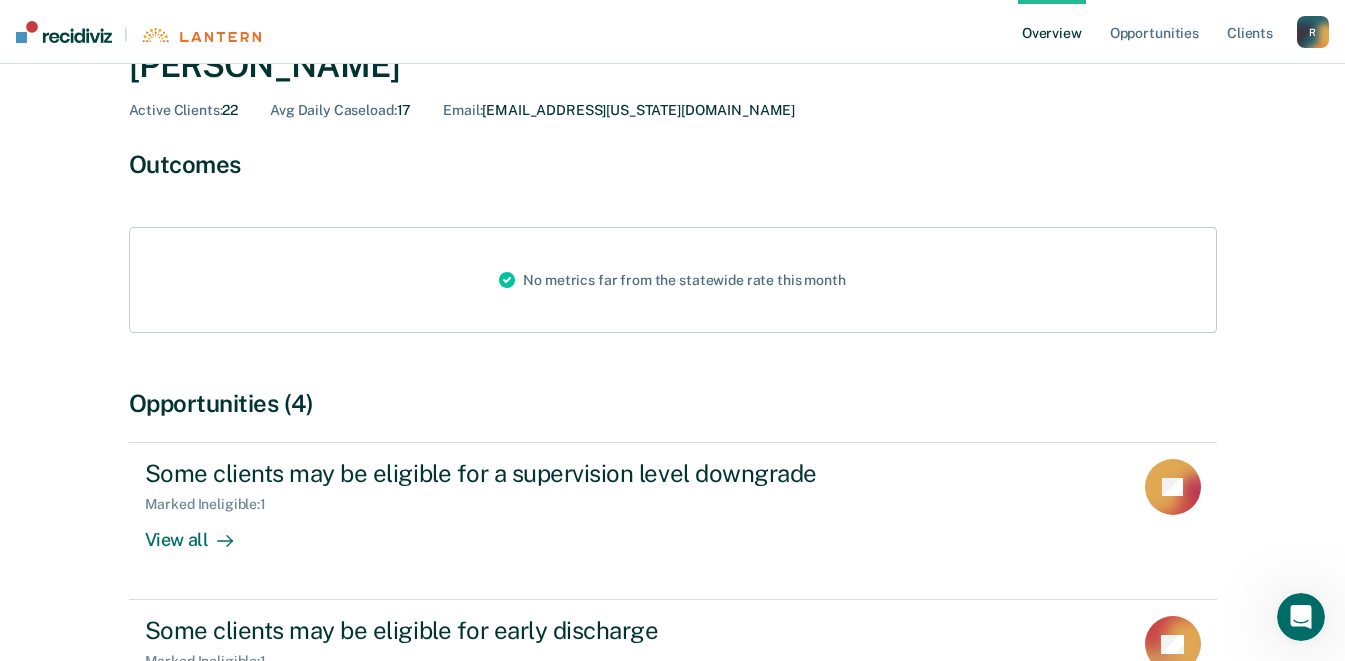 scroll, scrollTop: 200, scrollLeft: 0, axis: vertical 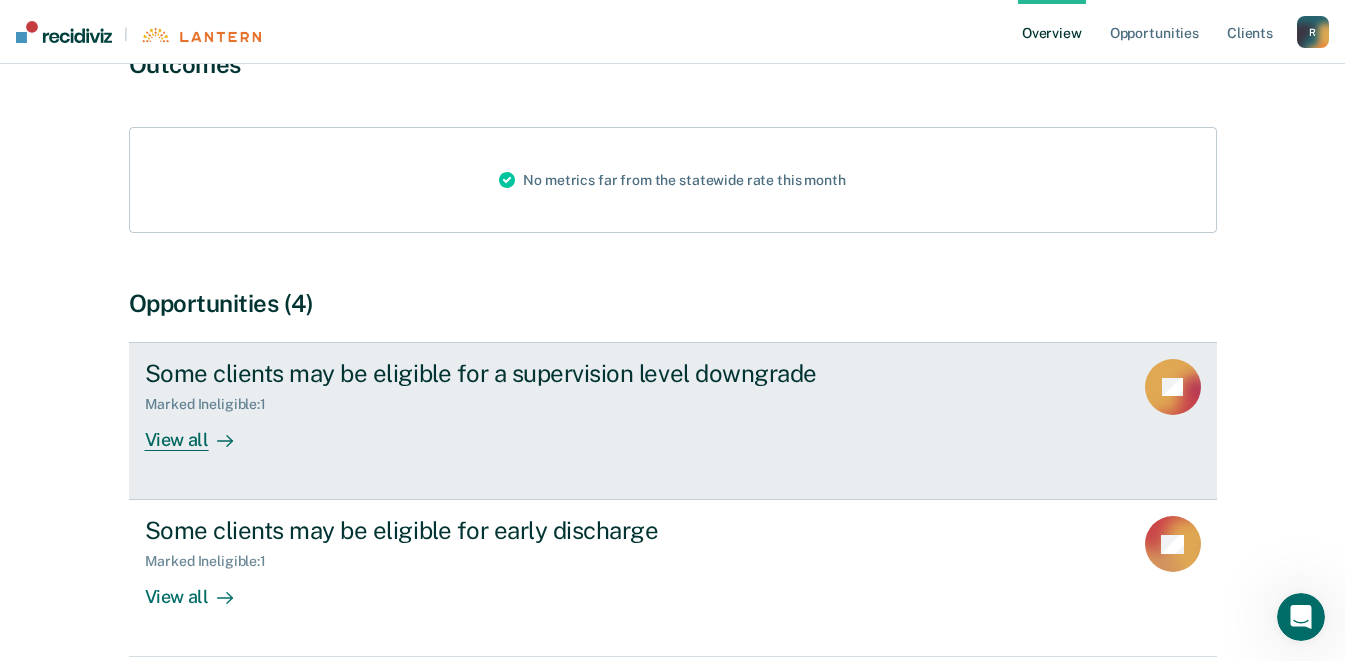 click at bounding box center (221, 440) 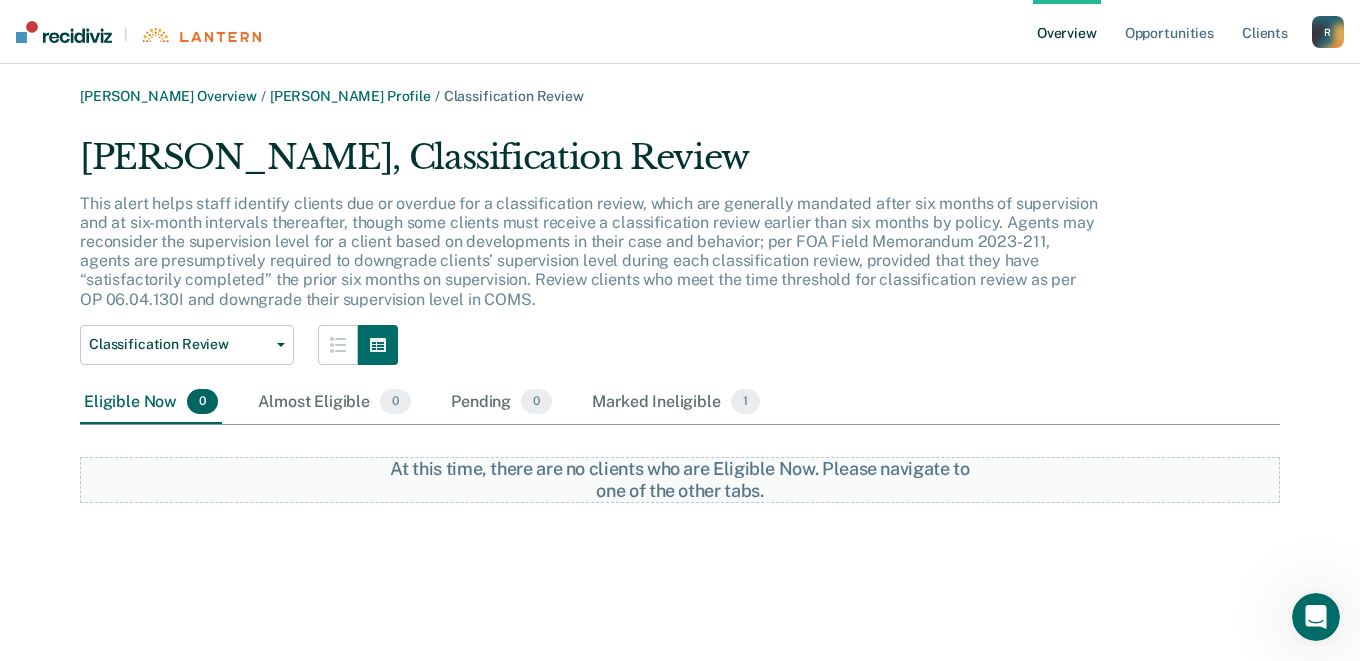 click on "Overview" at bounding box center (1067, 32) 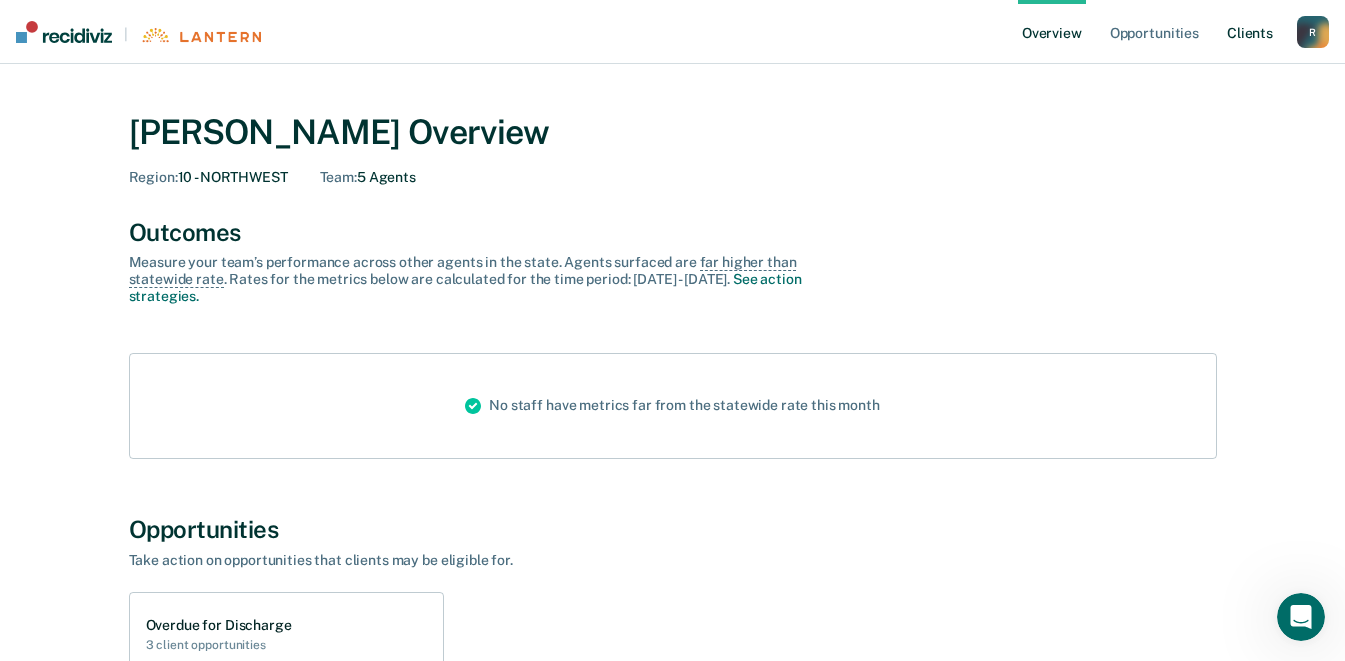 click on "Client s" at bounding box center (1250, 32) 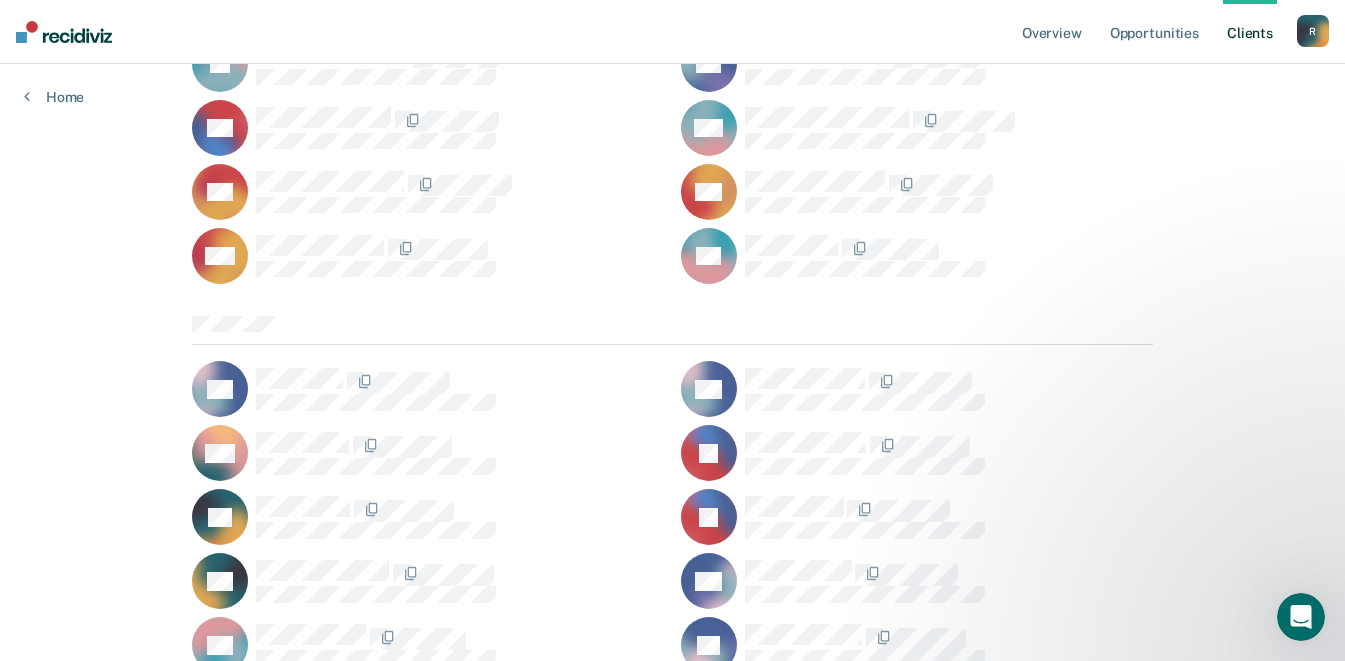 scroll, scrollTop: 1800, scrollLeft: 0, axis: vertical 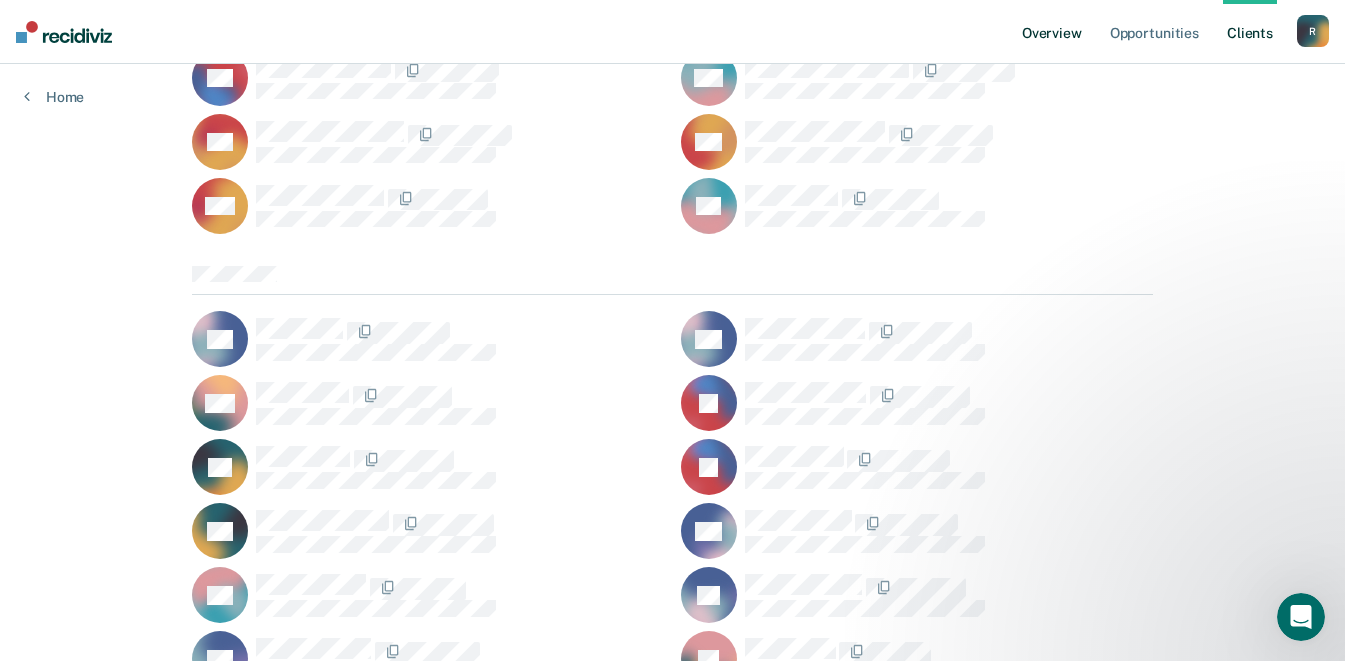 click on "Overview" at bounding box center (1052, 32) 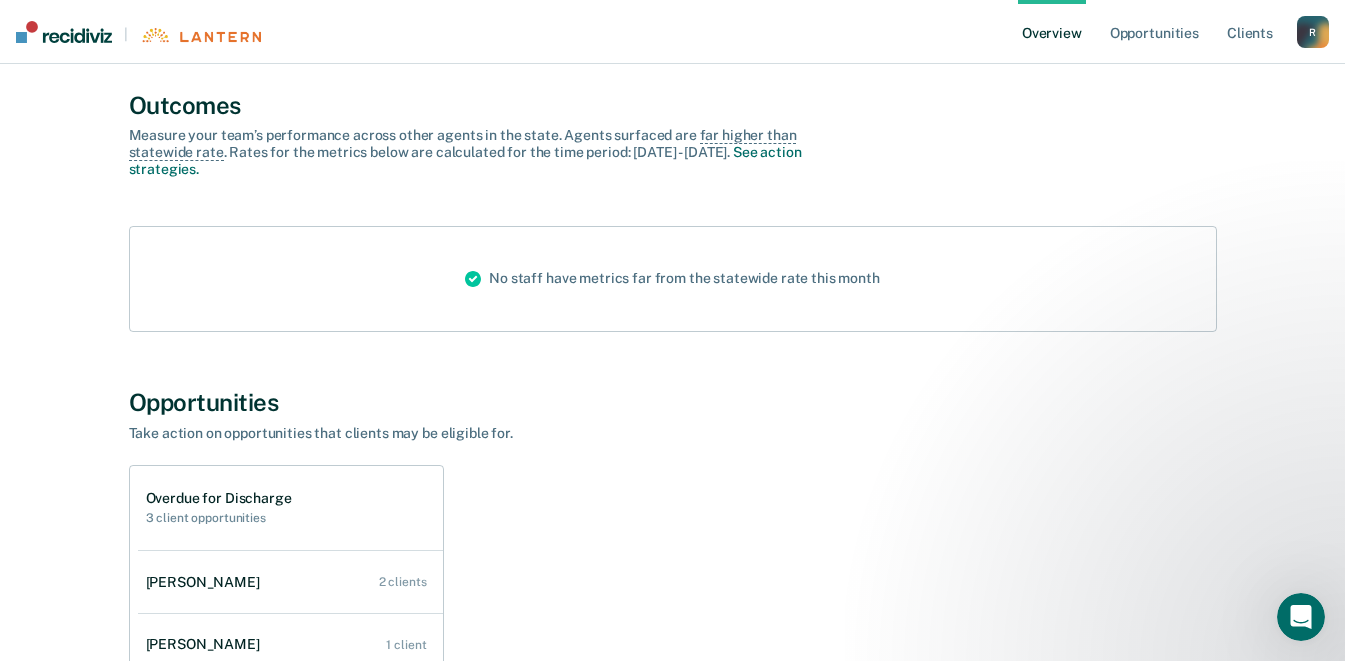 scroll, scrollTop: 300, scrollLeft: 0, axis: vertical 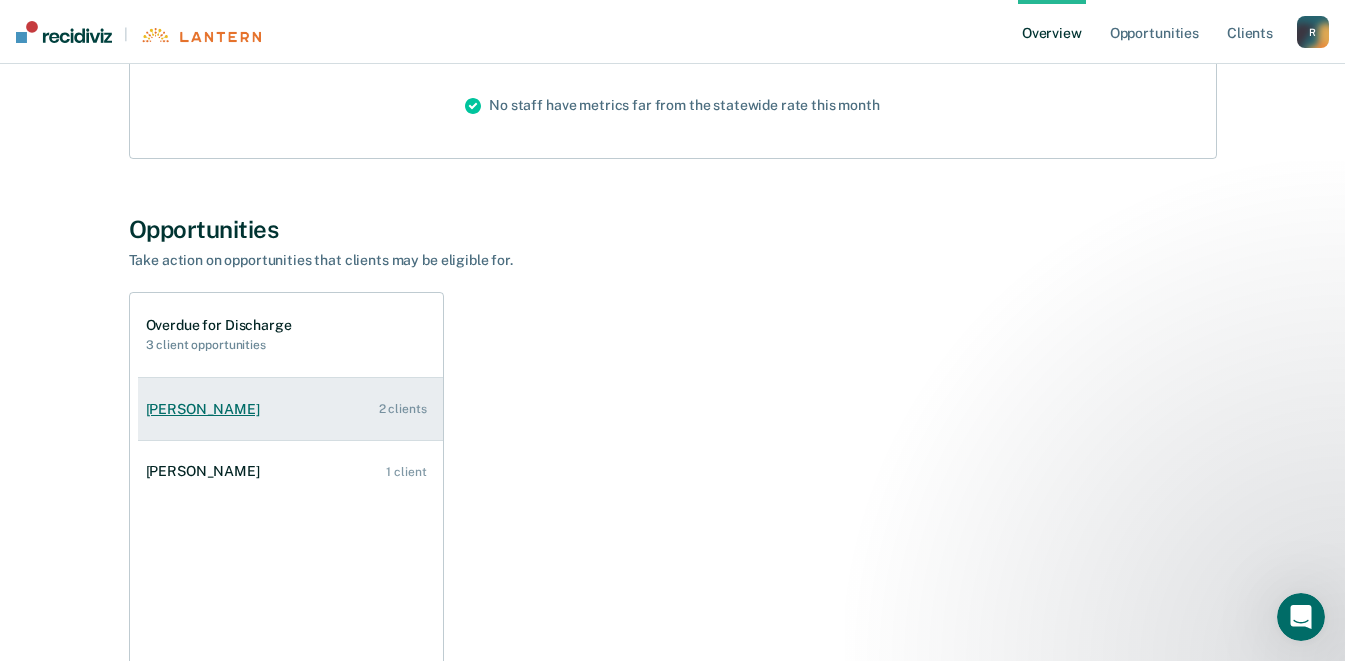 click on "2 clients" at bounding box center (403, 409) 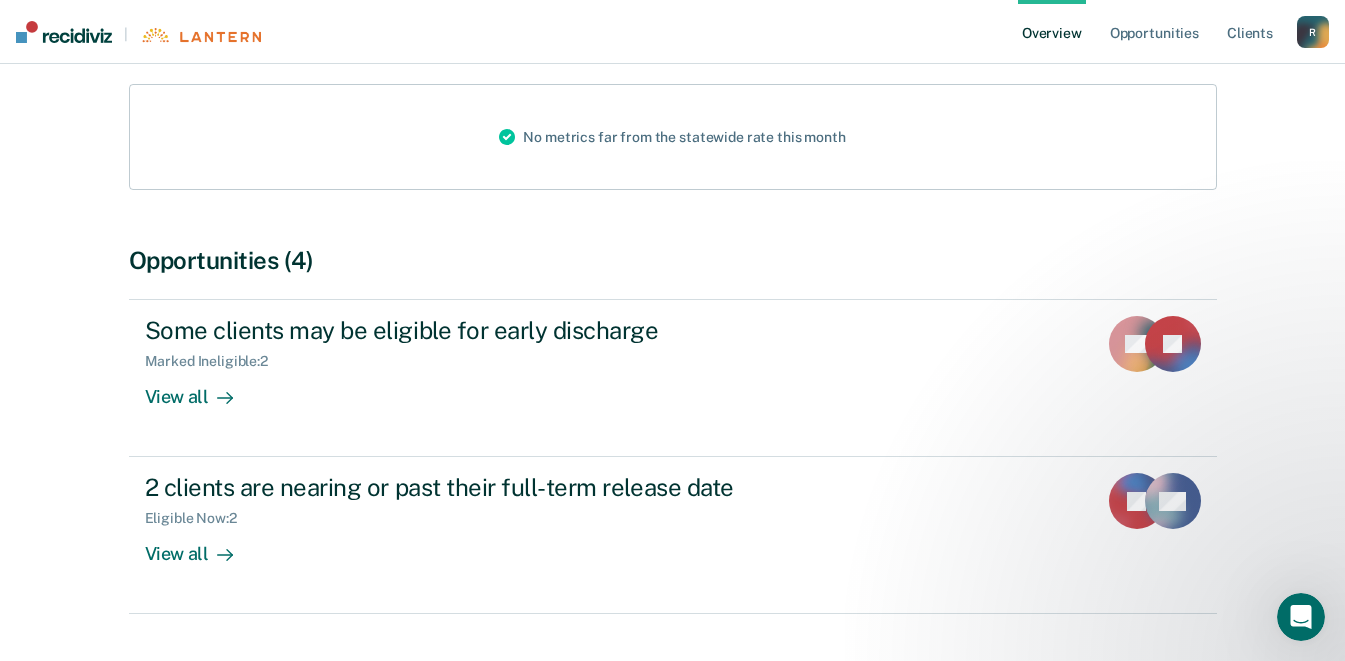 scroll, scrollTop: 298, scrollLeft: 0, axis: vertical 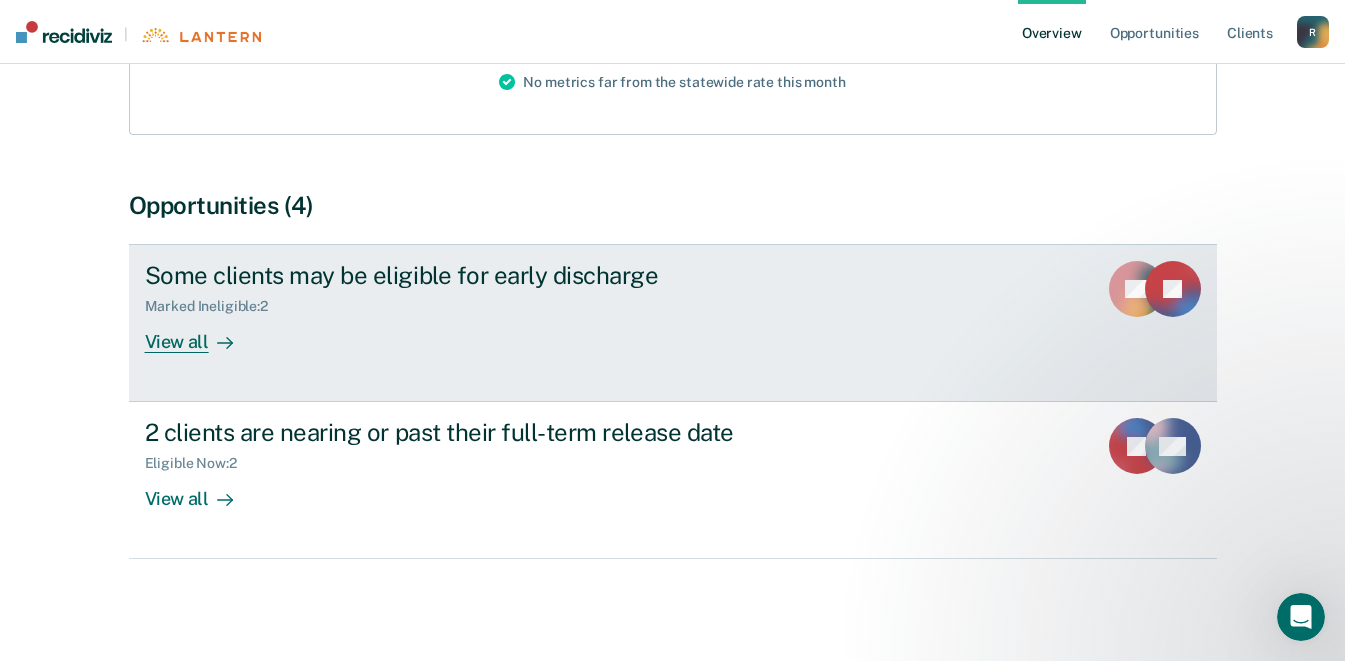 click on "View all" at bounding box center [201, 334] 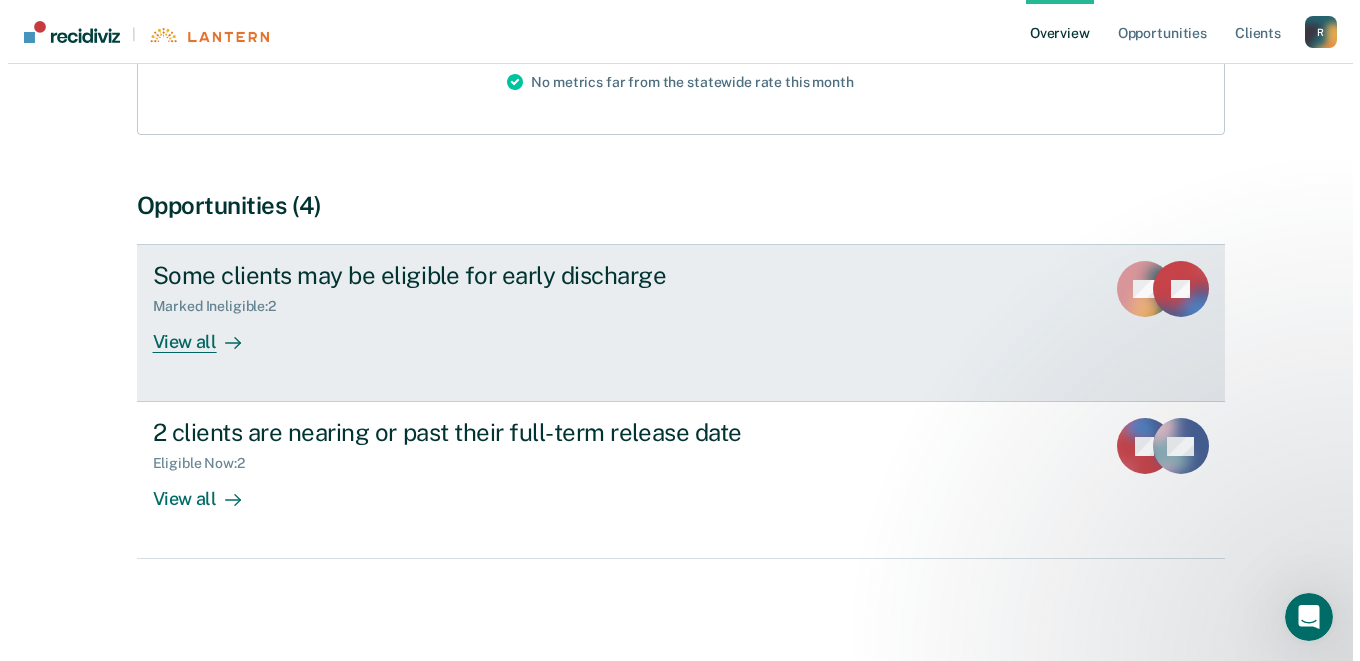 scroll, scrollTop: 0, scrollLeft: 0, axis: both 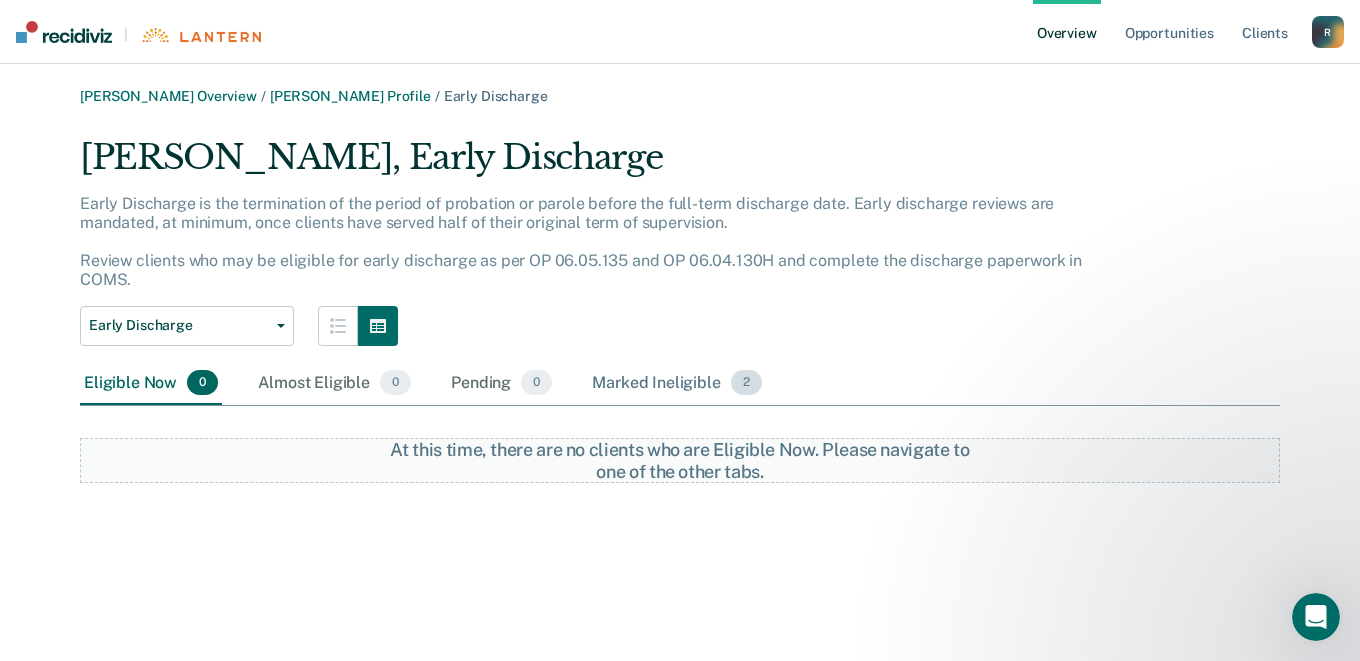 click on "Marked Ineligible 2" at bounding box center (677, 384) 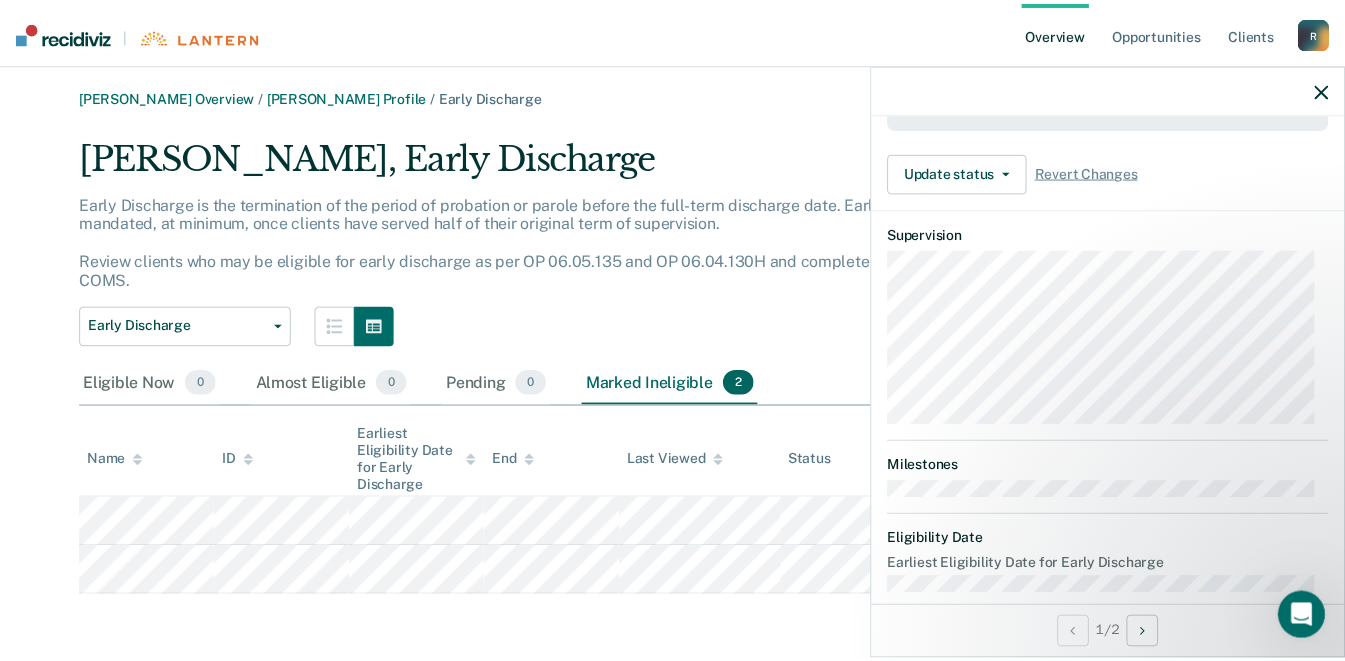 scroll, scrollTop: 737, scrollLeft: 0, axis: vertical 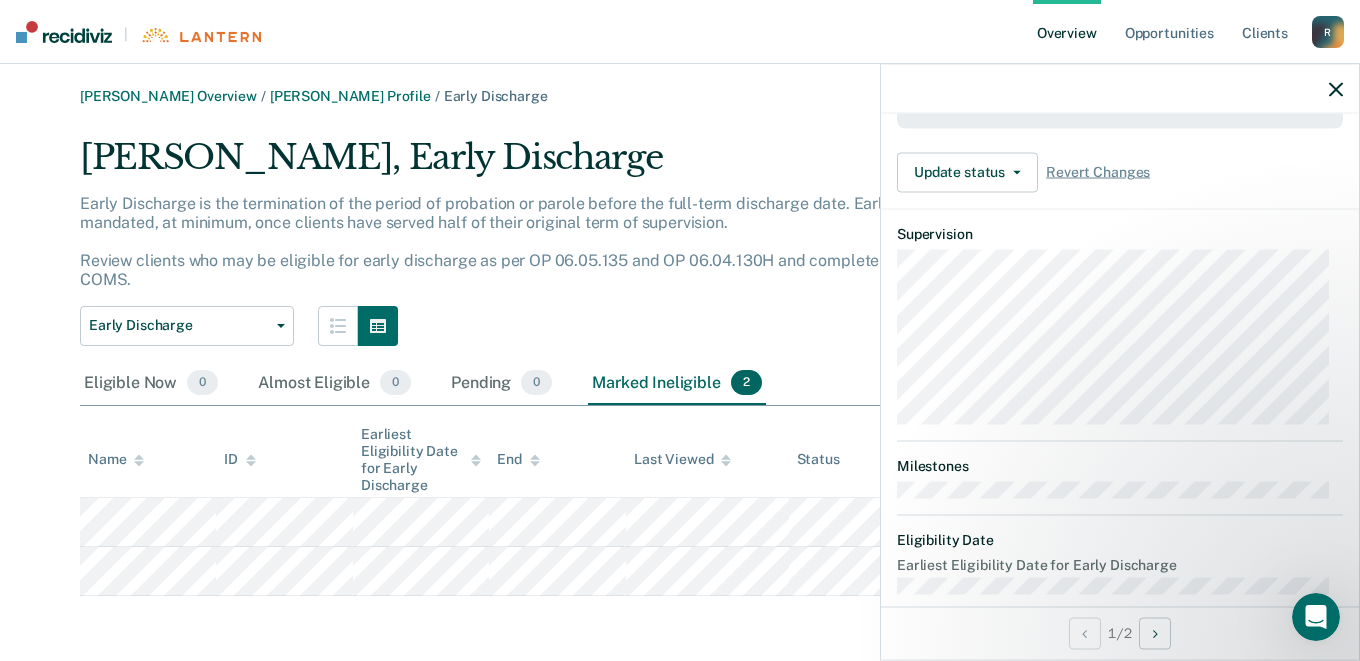 click at bounding box center [1120, 89] 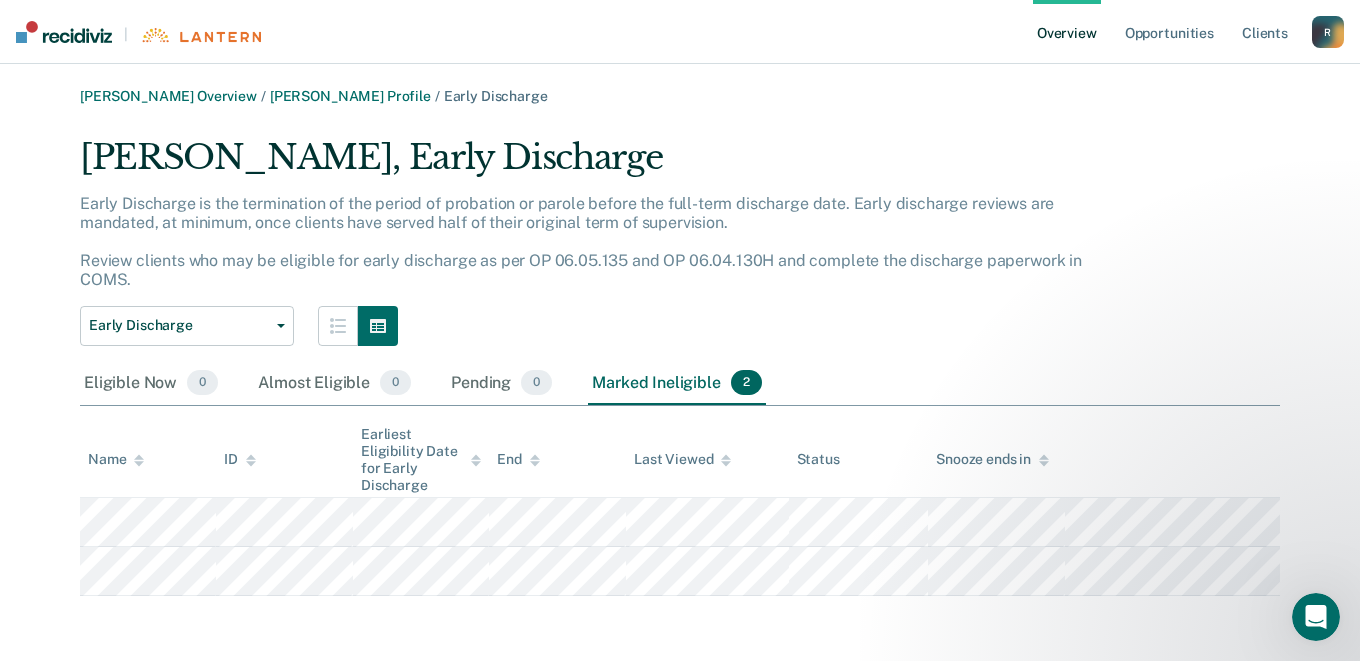 click on "Overview" at bounding box center [1067, 32] 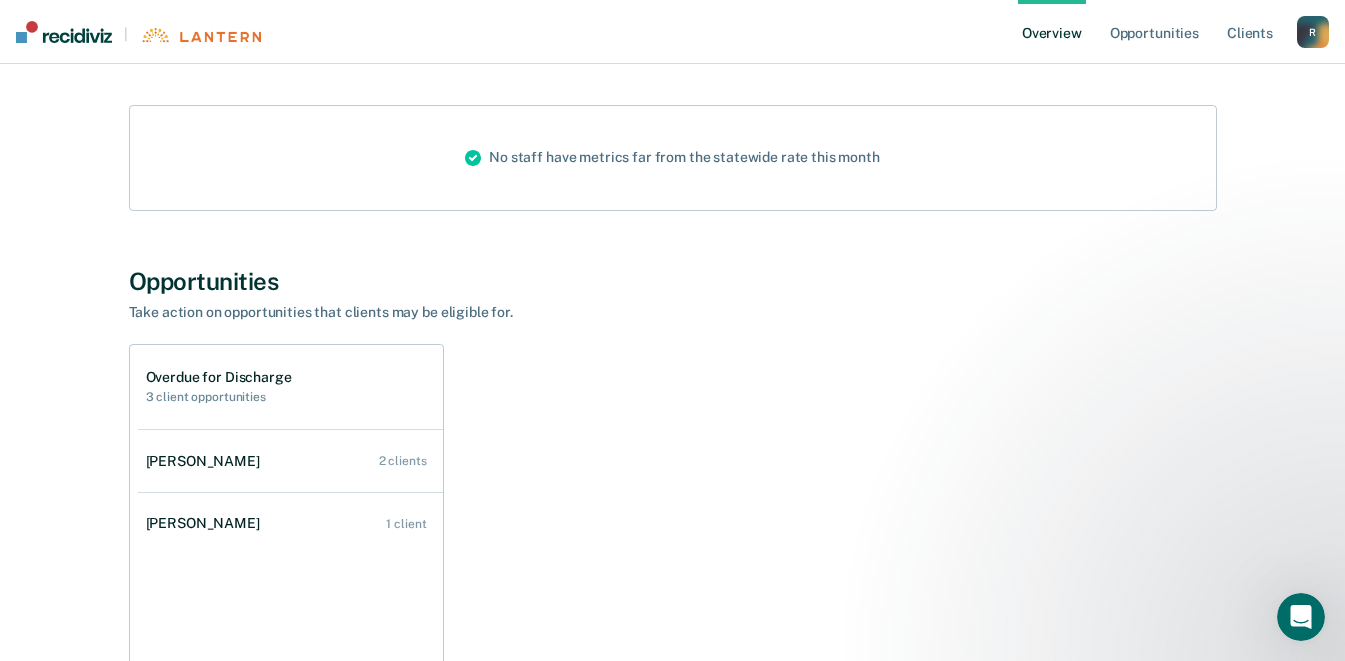 scroll, scrollTop: 300, scrollLeft: 0, axis: vertical 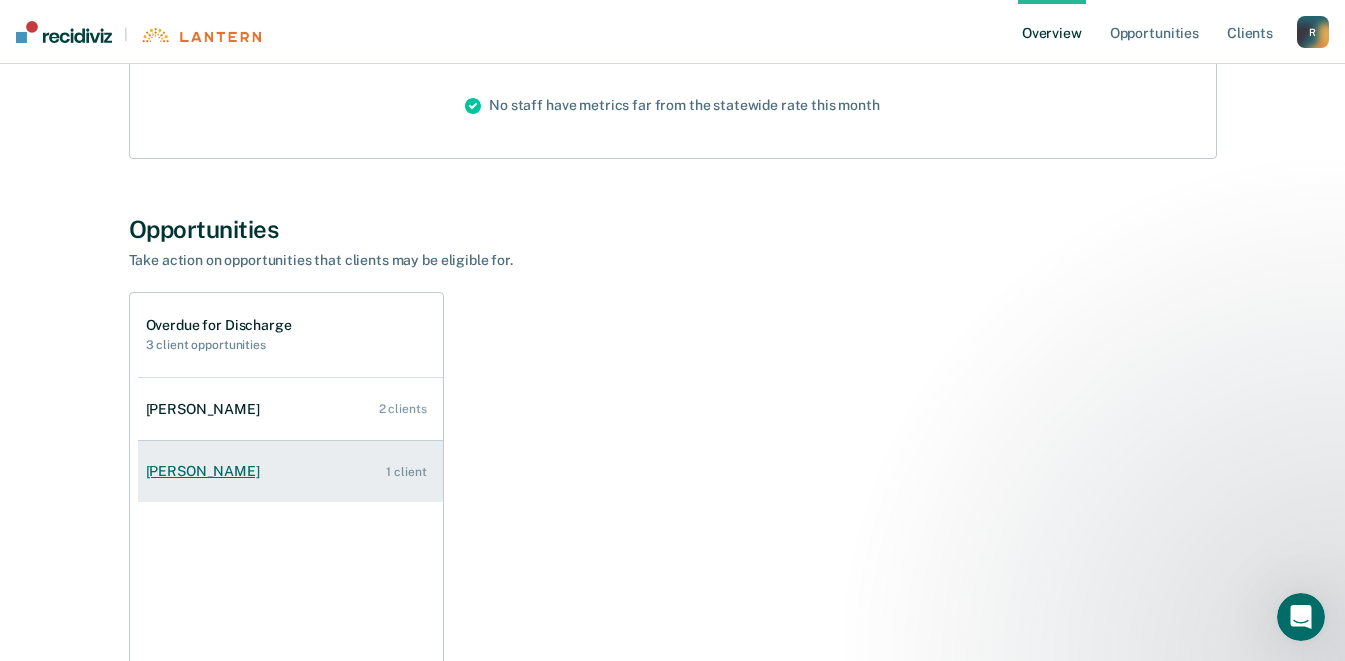click on "1 client" at bounding box center (406, 472) 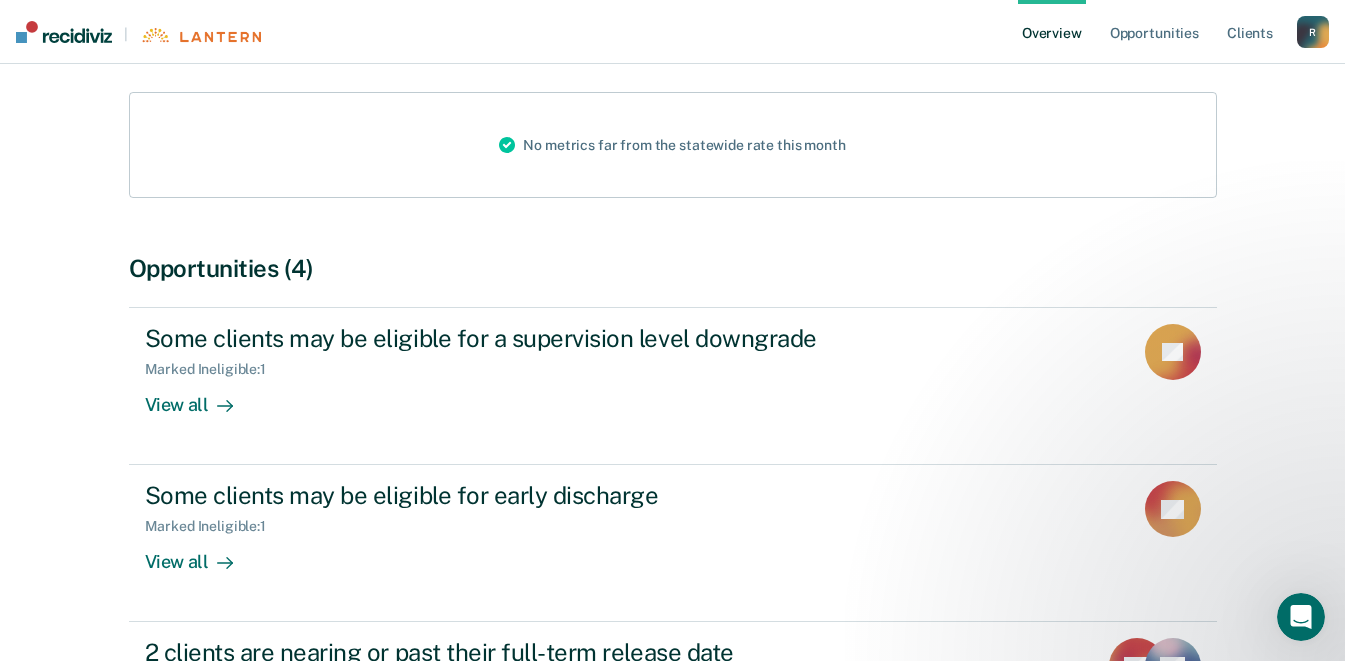 scroll, scrollTop: 300, scrollLeft: 0, axis: vertical 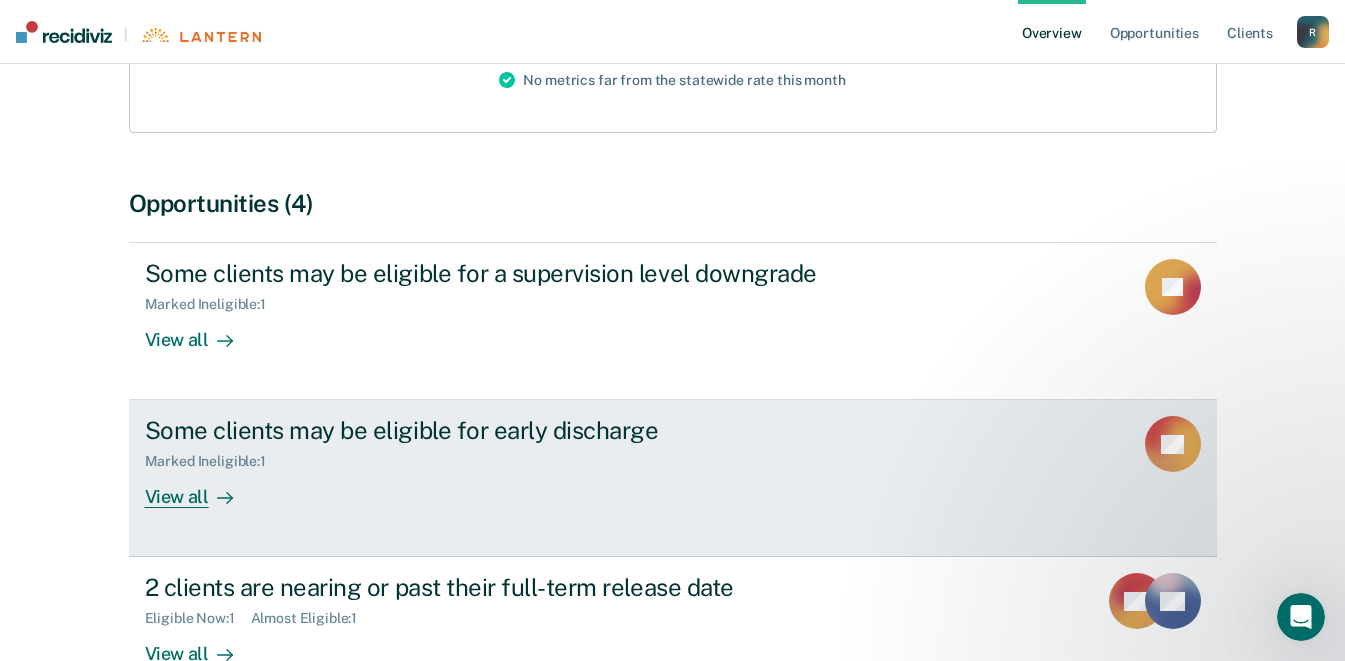click on "View all" at bounding box center [201, 489] 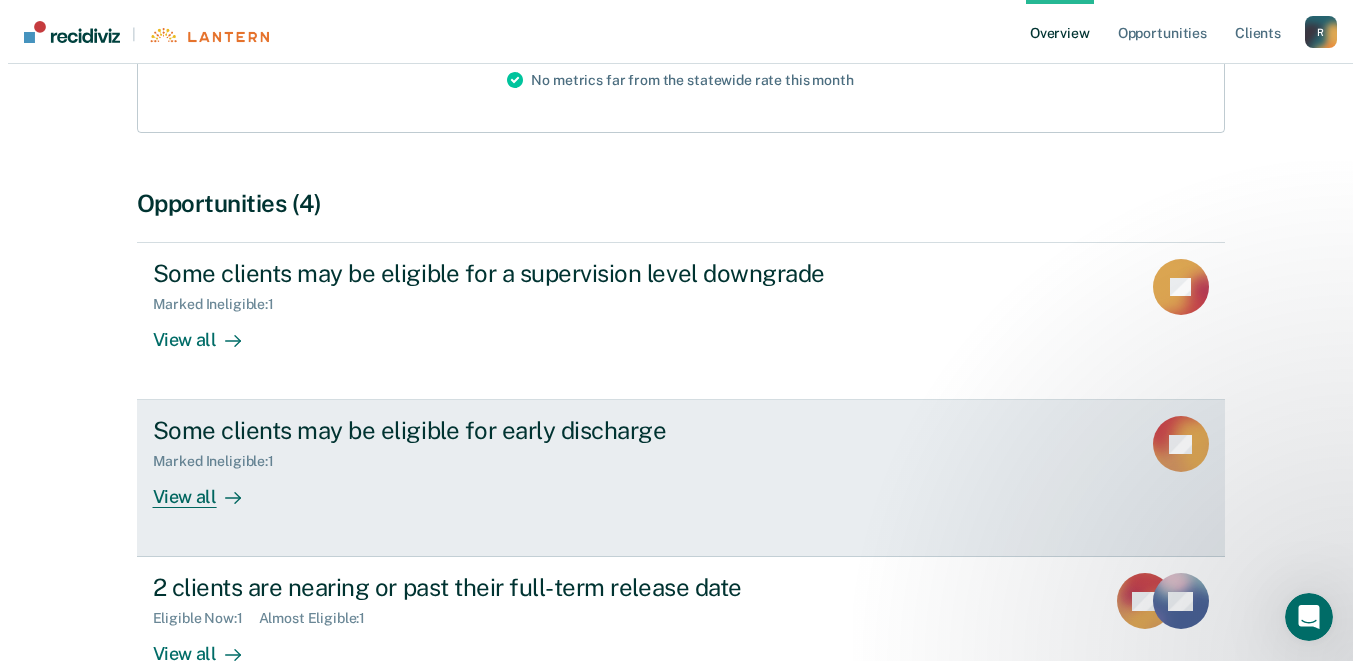 scroll, scrollTop: 0, scrollLeft: 0, axis: both 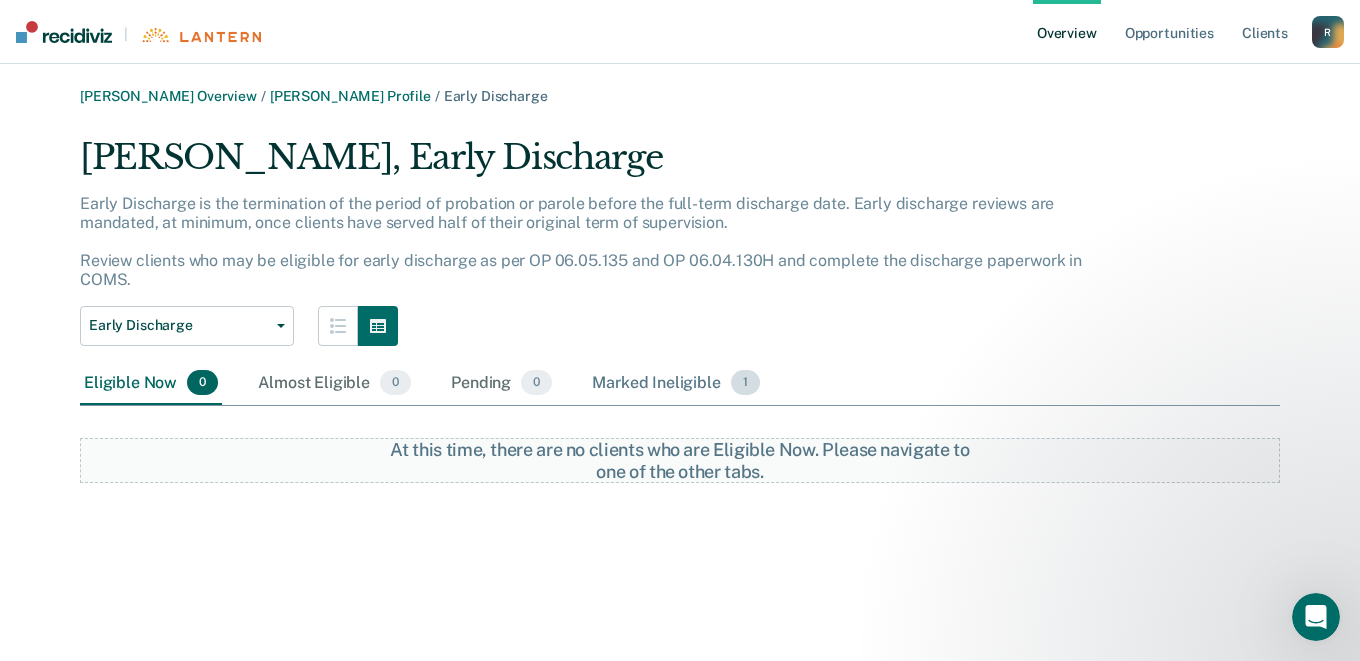 click on "Marked Ineligible 1" at bounding box center [676, 384] 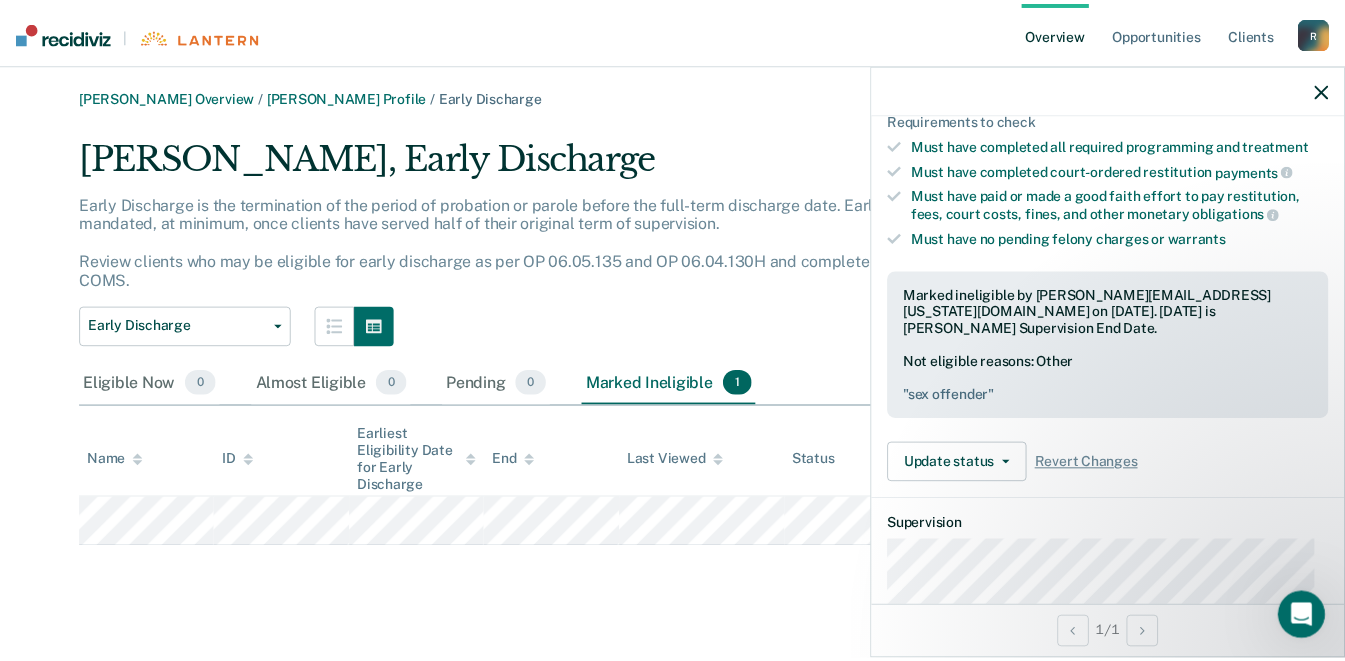 scroll, scrollTop: 500, scrollLeft: 0, axis: vertical 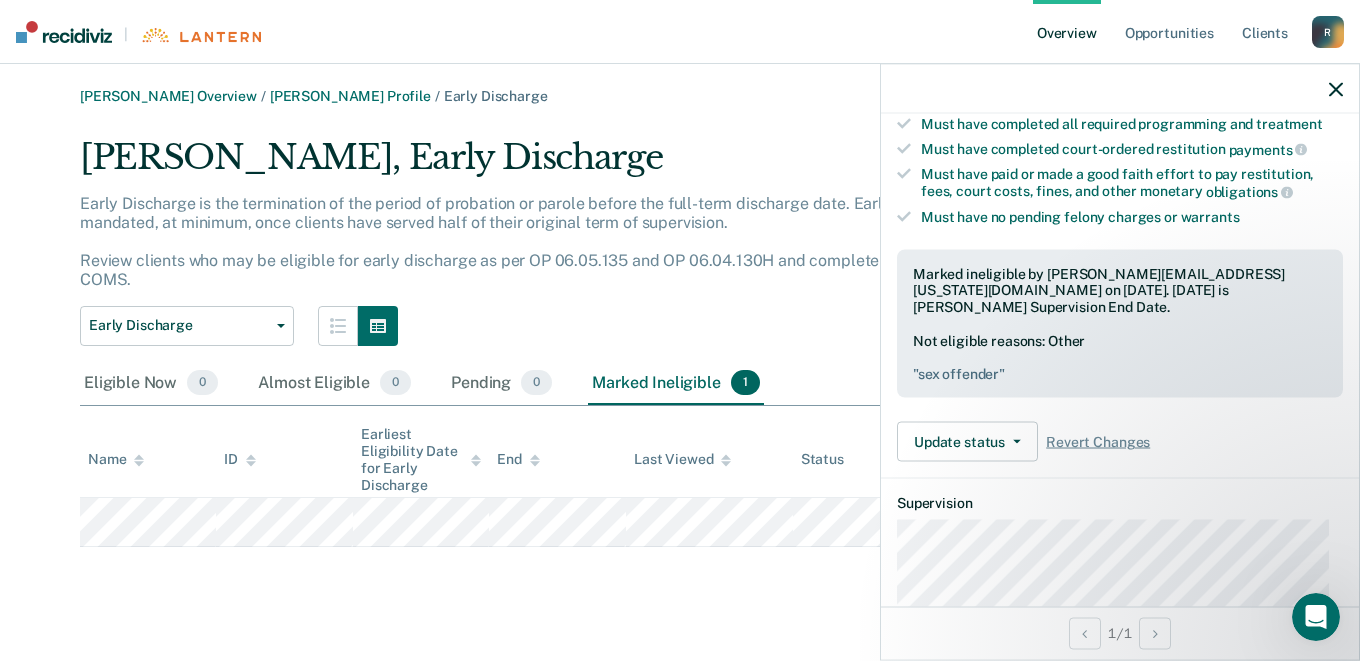 click 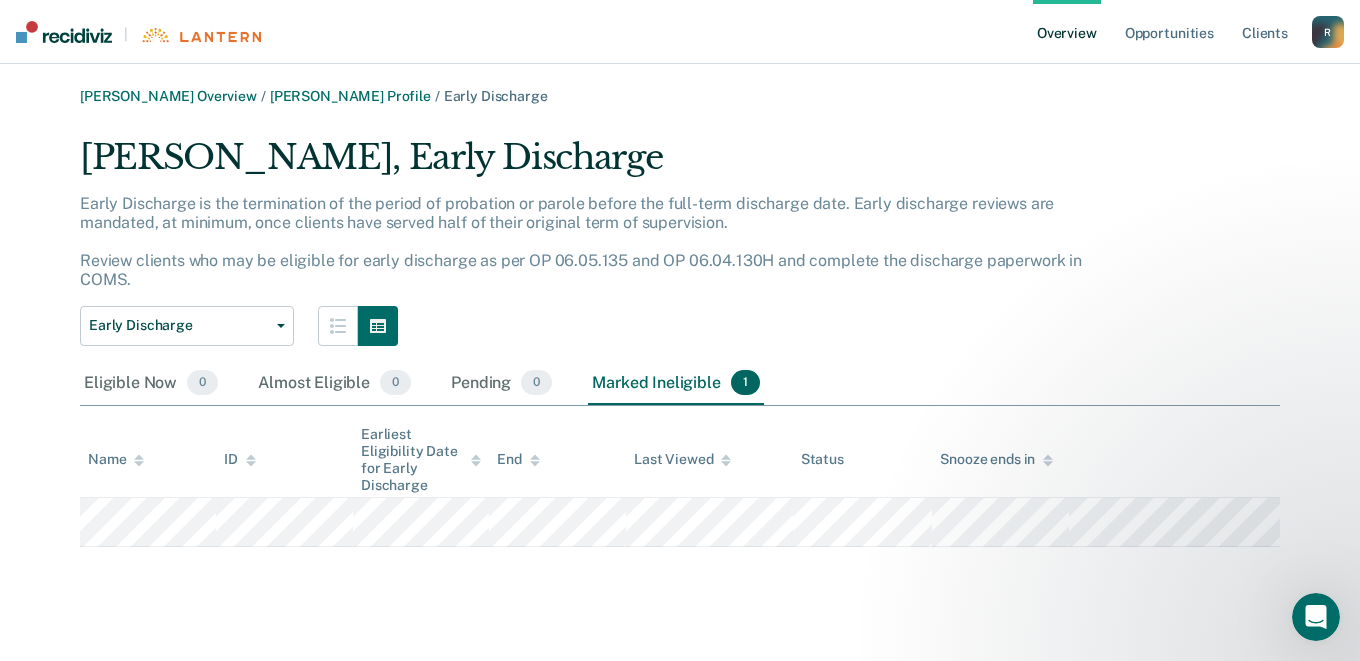 click on "Overview" at bounding box center [1067, 32] 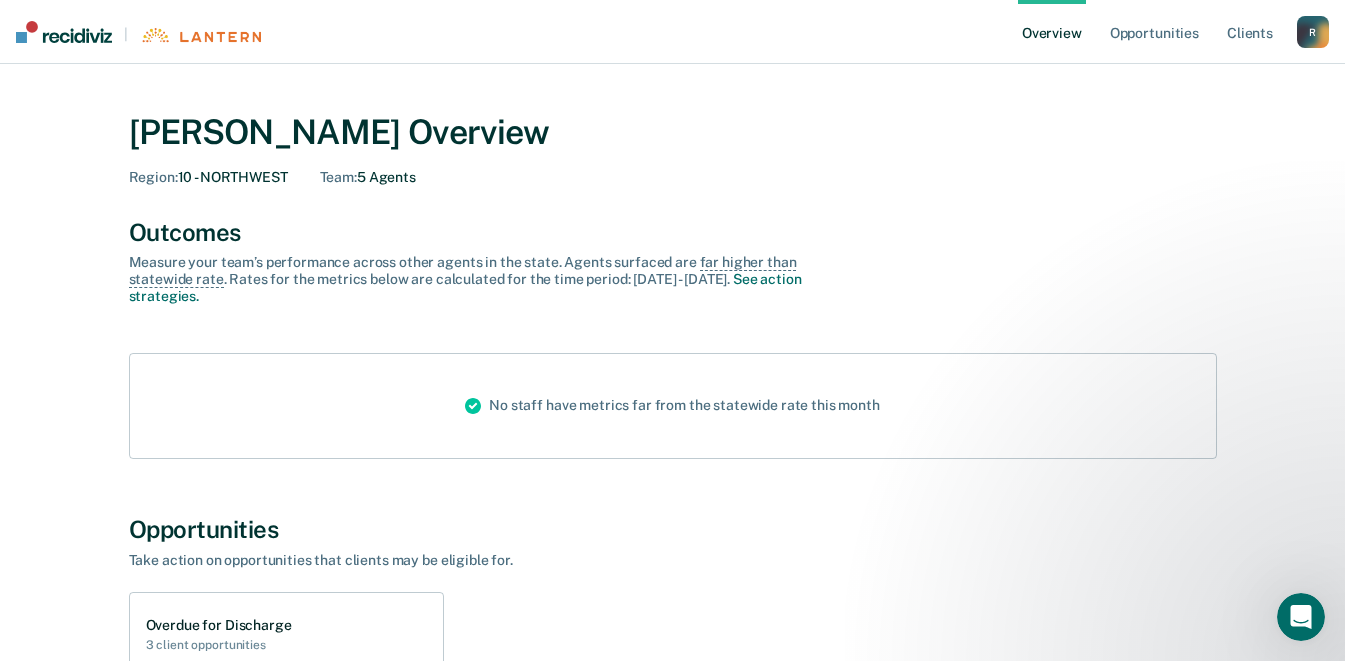 scroll, scrollTop: 0, scrollLeft: 0, axis: both 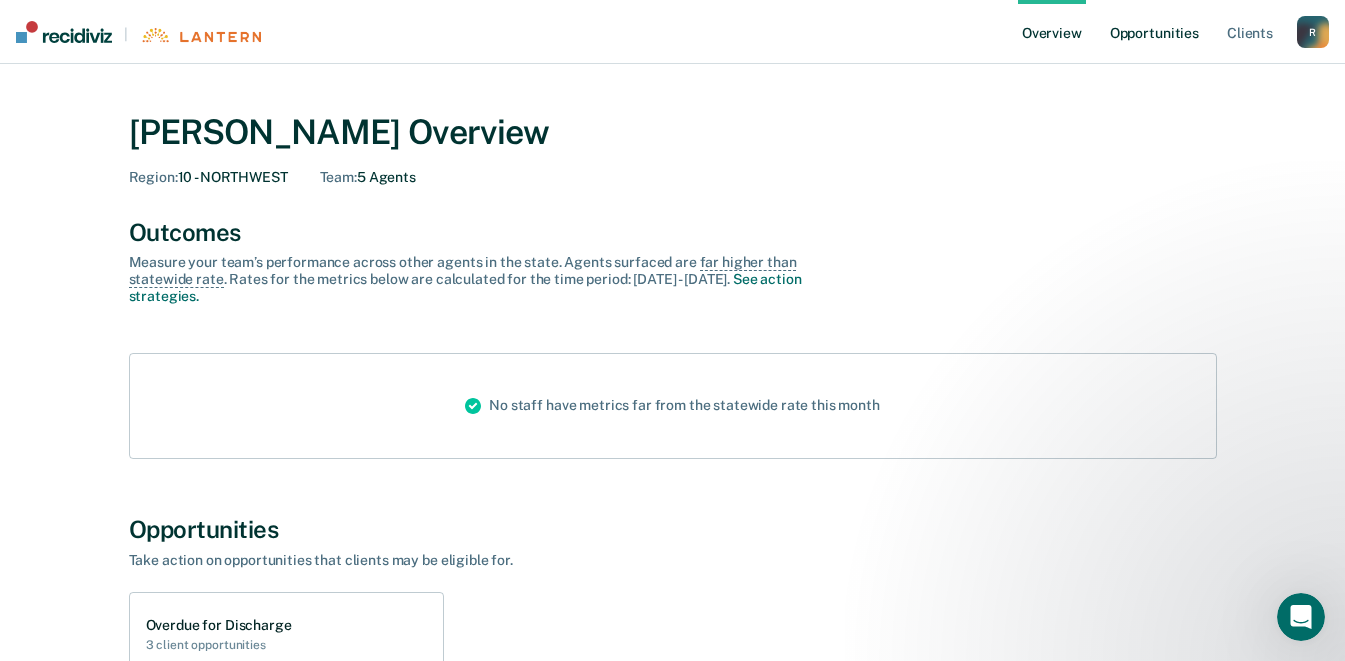 click on "Opportunities" at bounding box center [1154, 32] 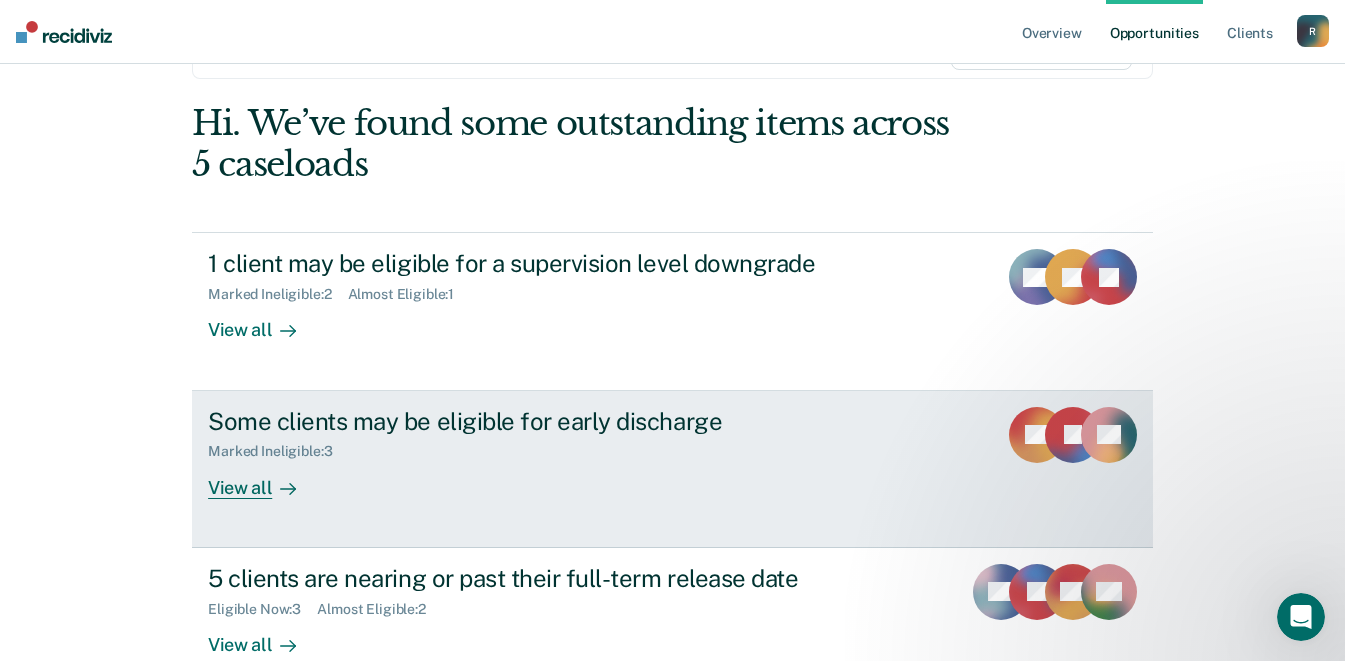 scroll, scrollTop: 300, scrollLeft: 0, axis: vertical 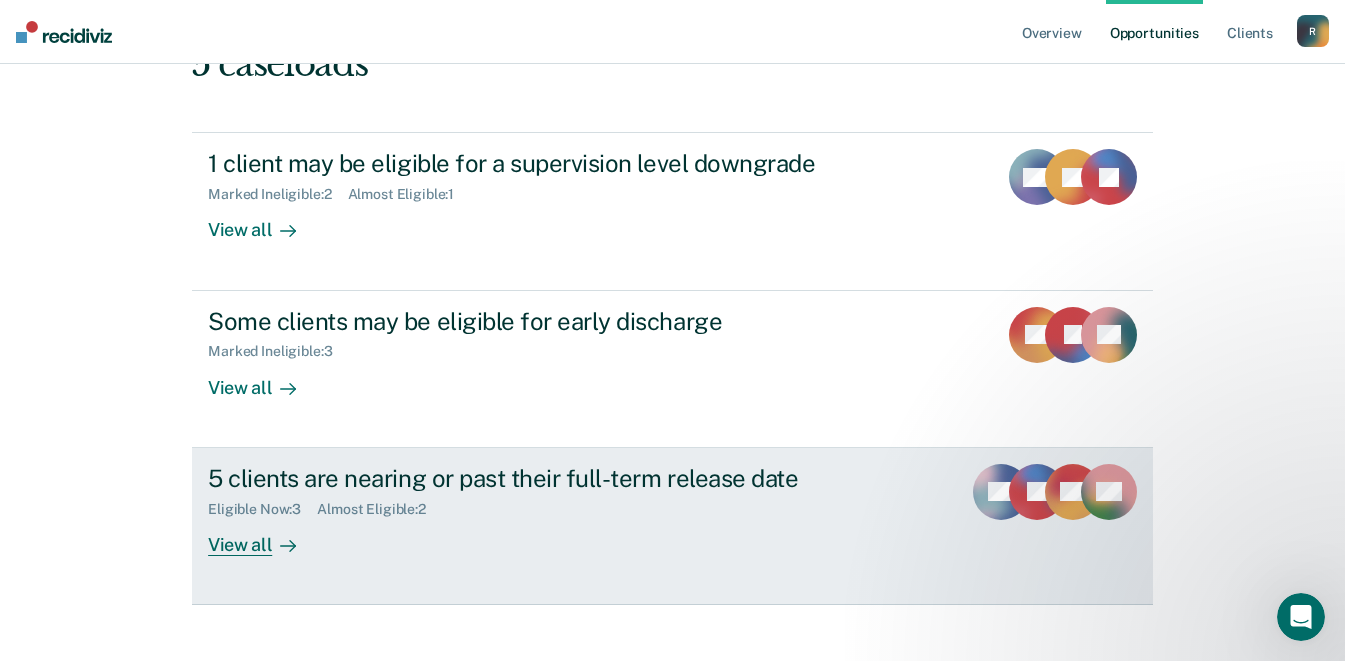 click on "View all" at bounding box center [264, 536] 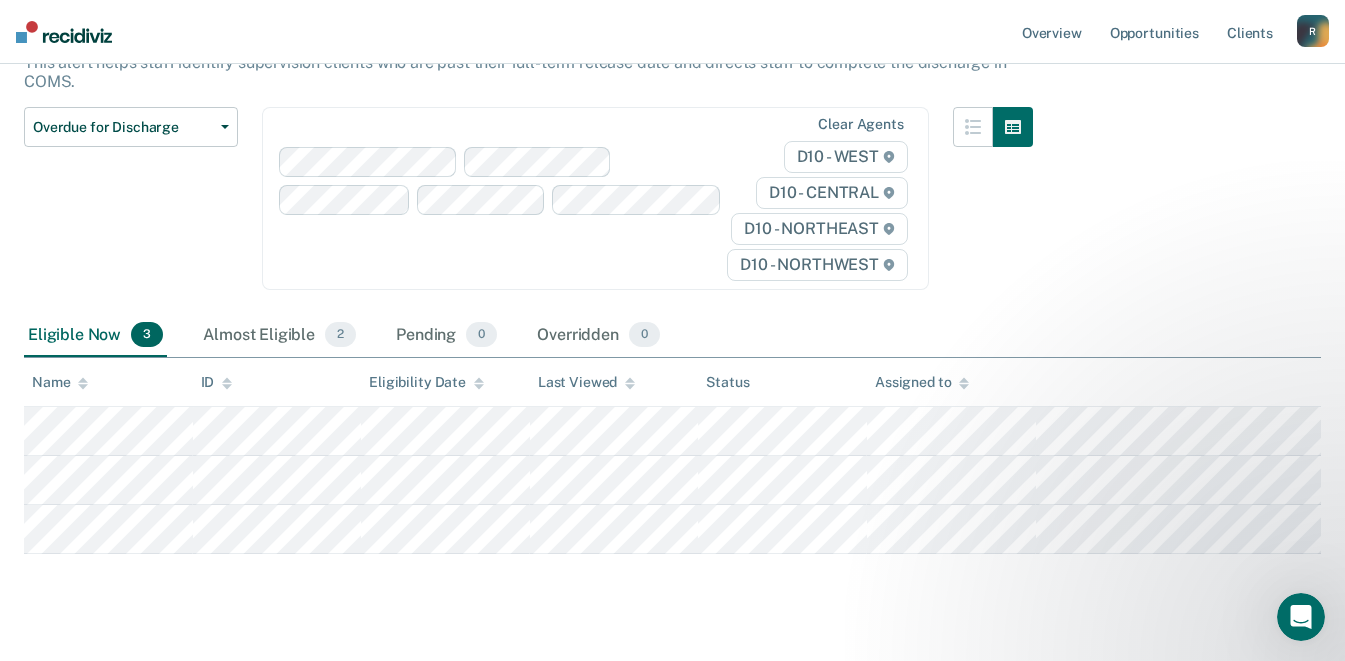 scroll, scrollTop: 176, scrollLeft: 0, axis: vertical 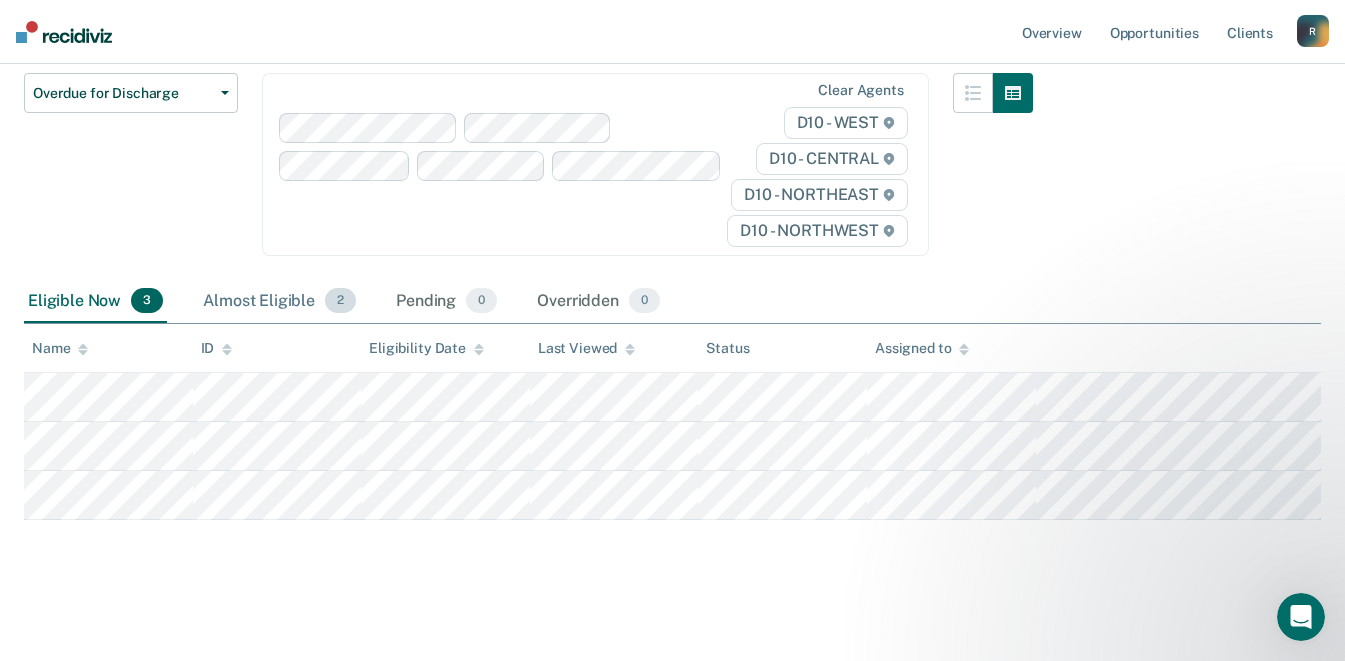 click on "Almost Eligible 2" at bounding box center [279, 302] 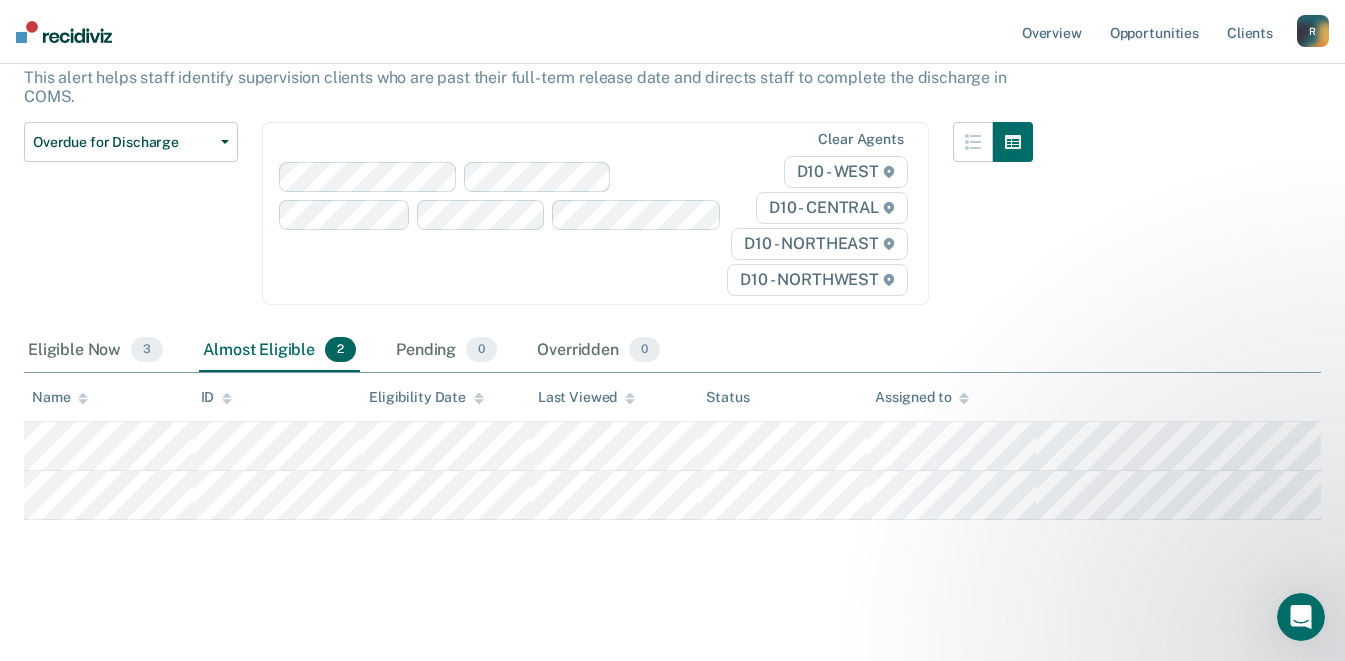 scroll, scrollTop: 27, scrollLeft: 0, axis: vertical 